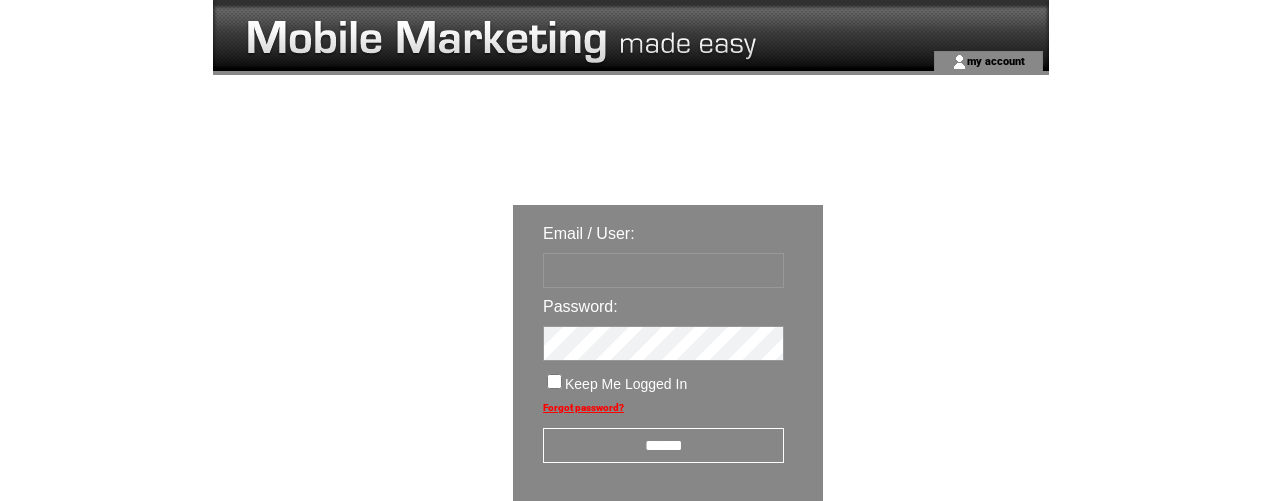 scroll, scrollTop: 0, scrollLeft: 0, axis: both 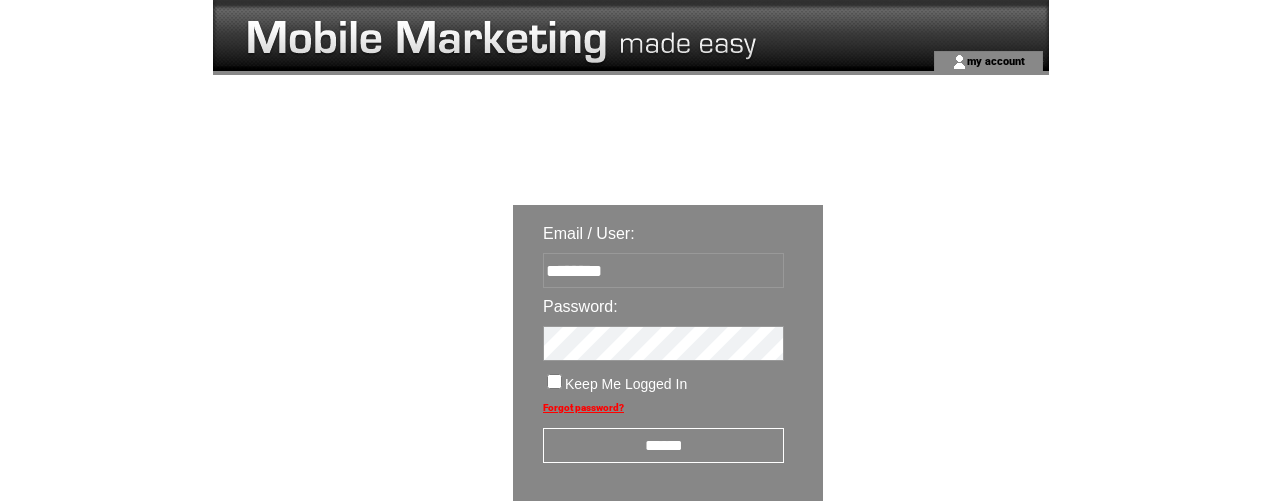 click on "******" at bounding box center [663, 445] 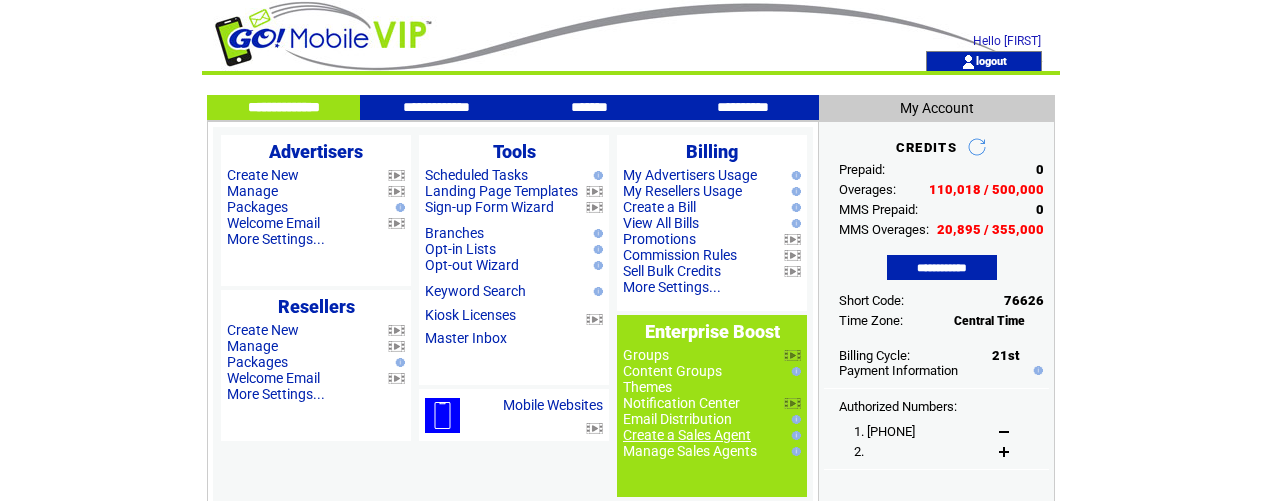 scroll, scrollTop: 0, scrollLeft: 0, axis: both 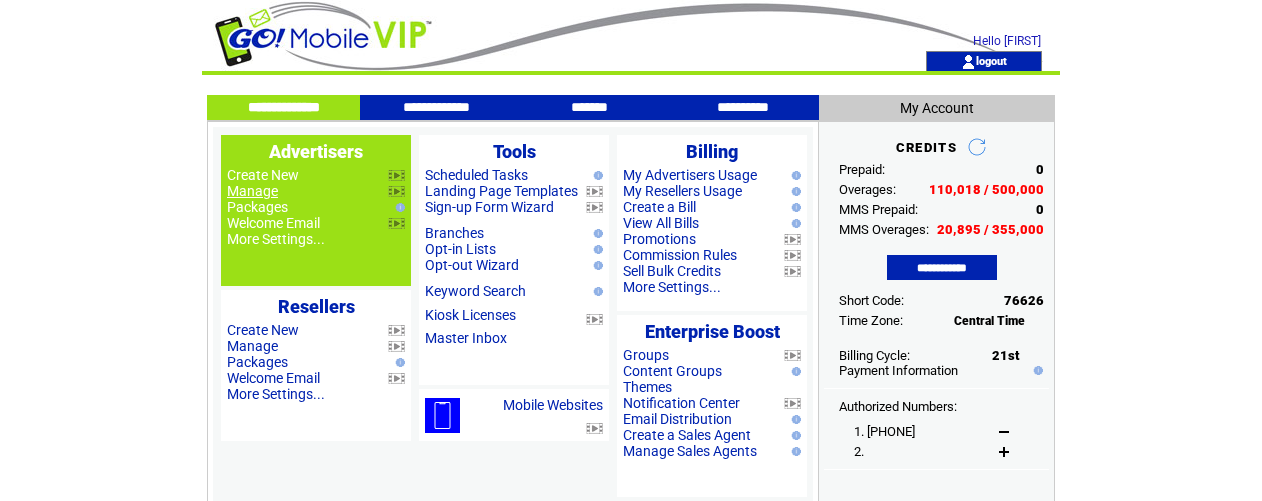 click on "Manage" at bounding box center [252, 191] 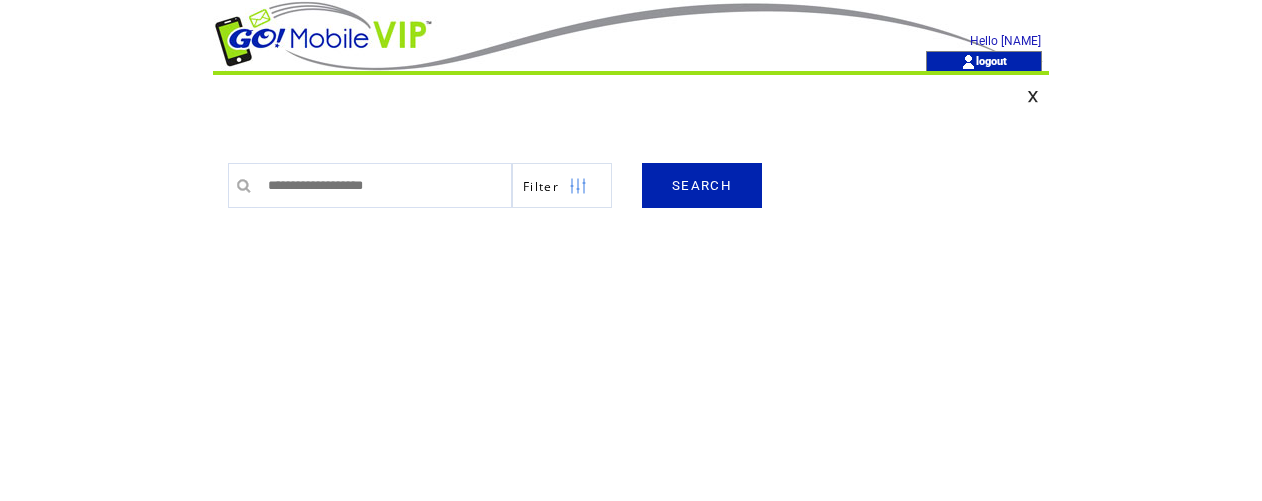scroll, scrollTop: 0, scrollLeft: 0, axis: both 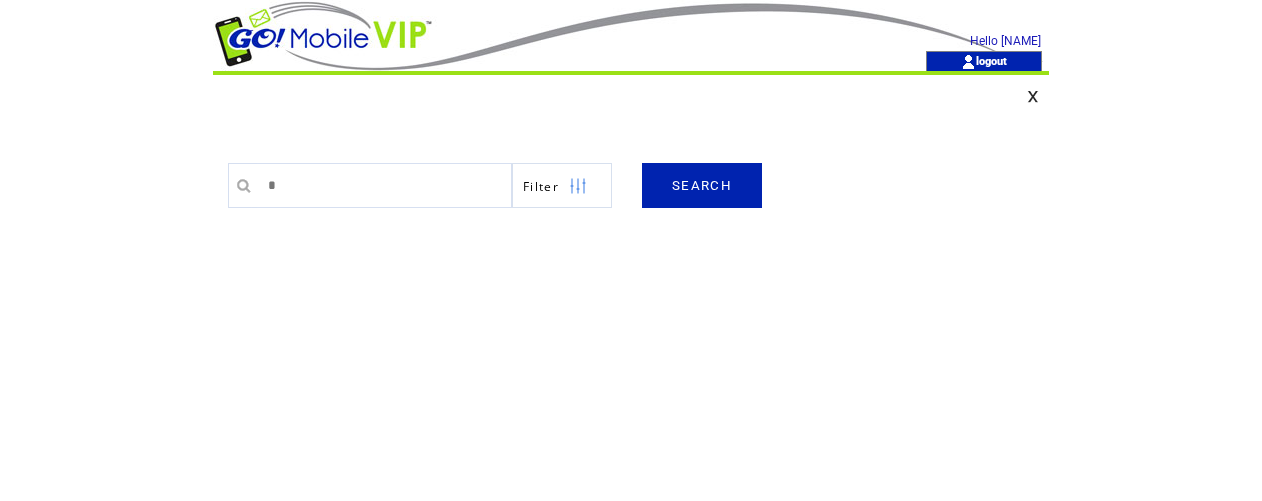 type on "********" 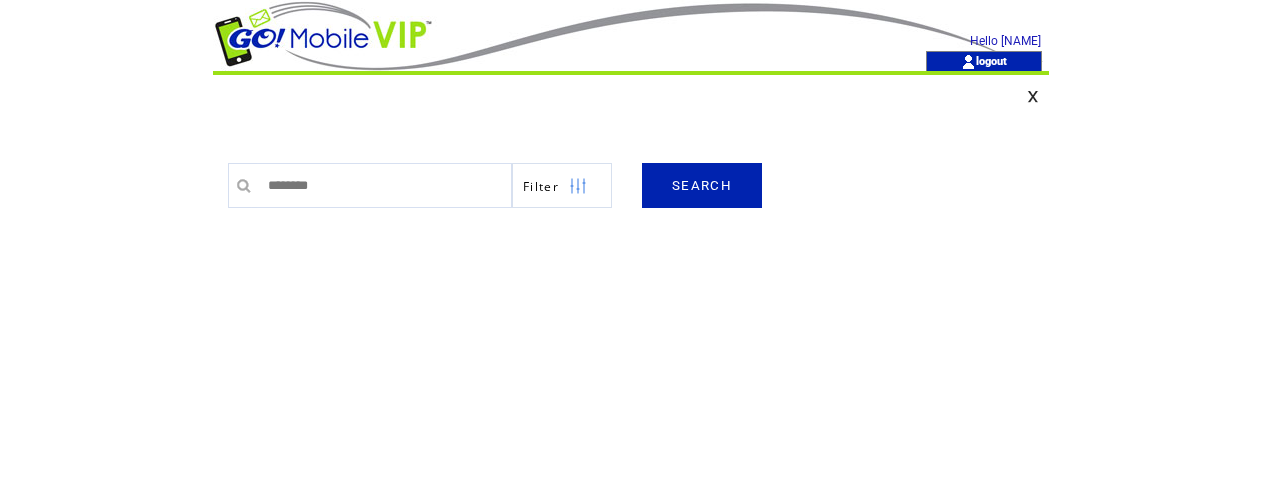 click on "SEARCH" at bounding box center (702, 185) 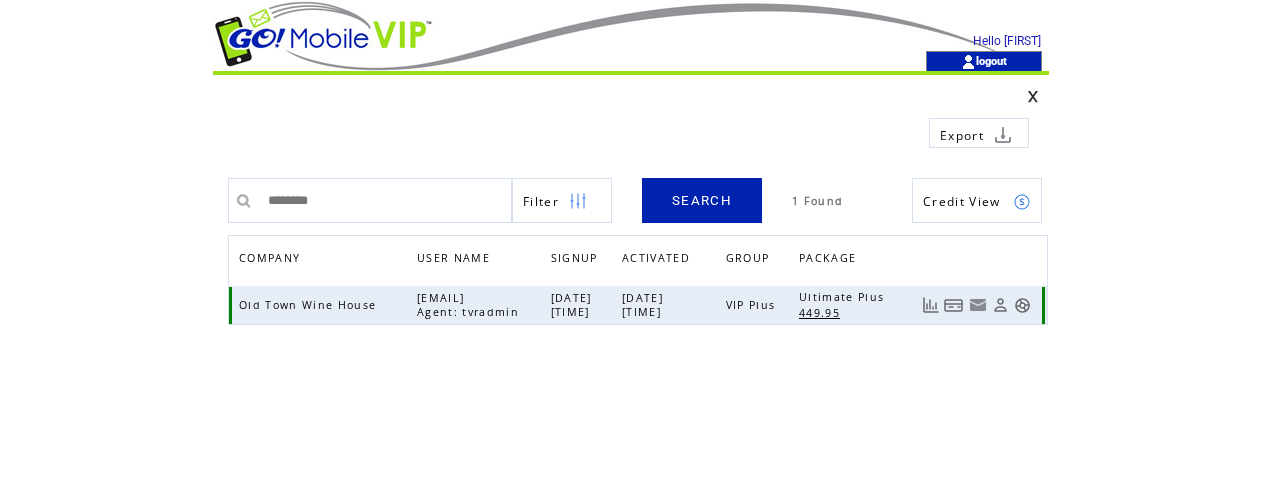 scroll, scrollTop: 0, scrollLeft: 0, axis: both 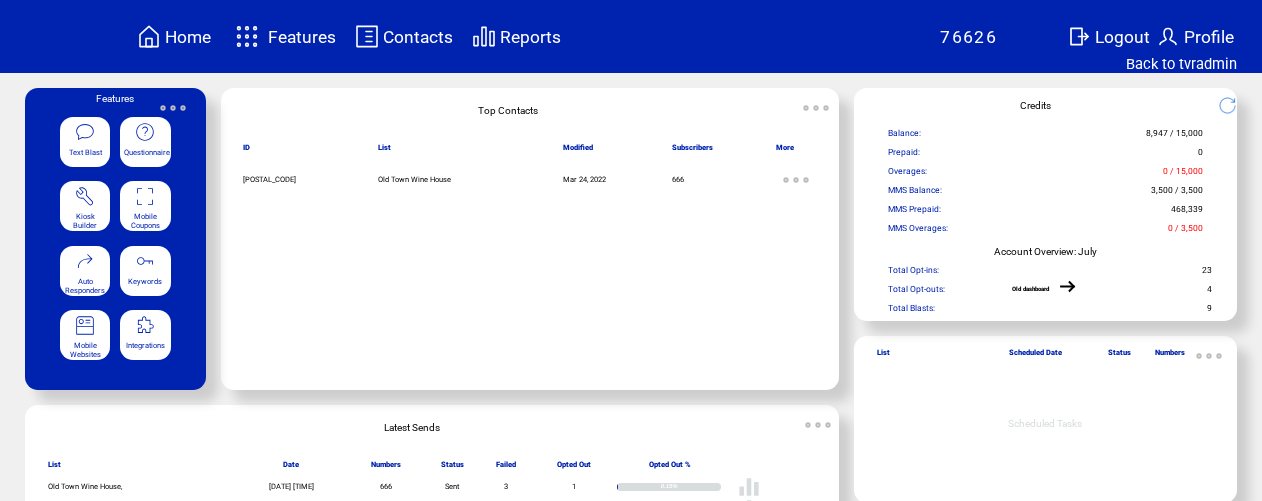click at bounding box center [85, 130] 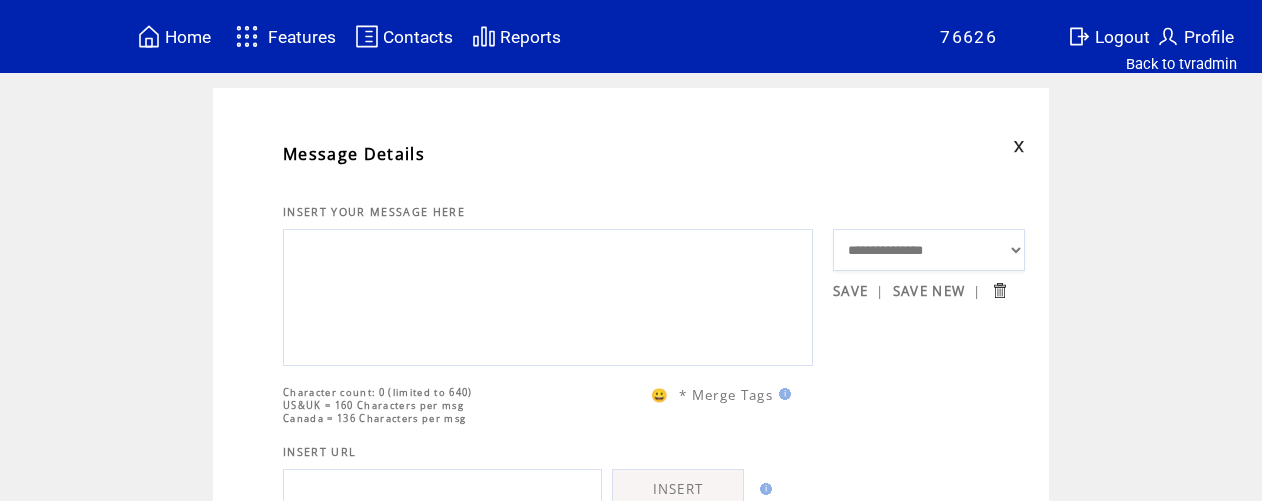 scroll, scrollTop: 0, scrollLeft: 0, axis: both 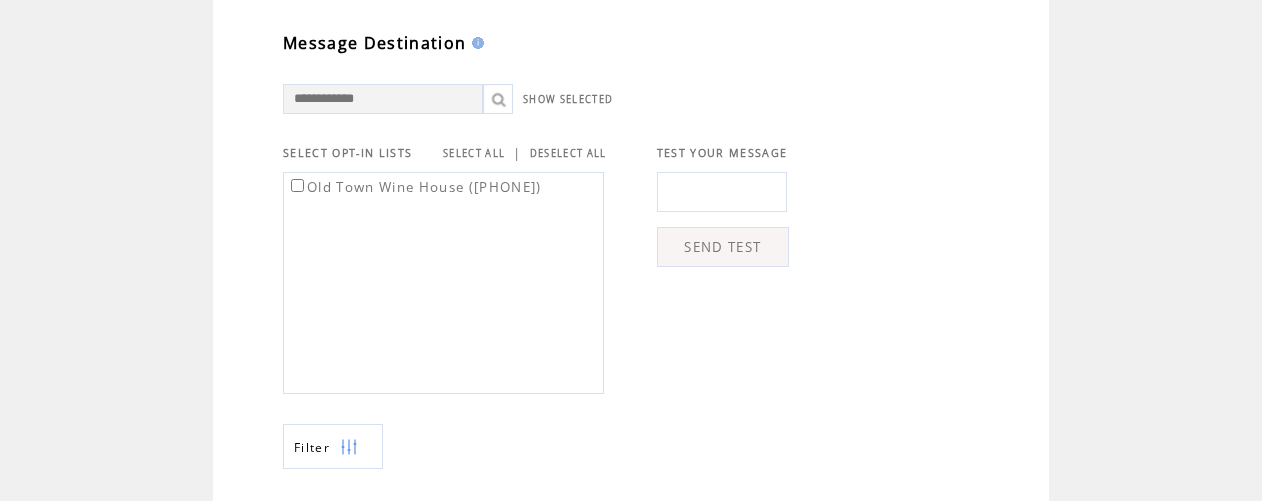type on "**********" 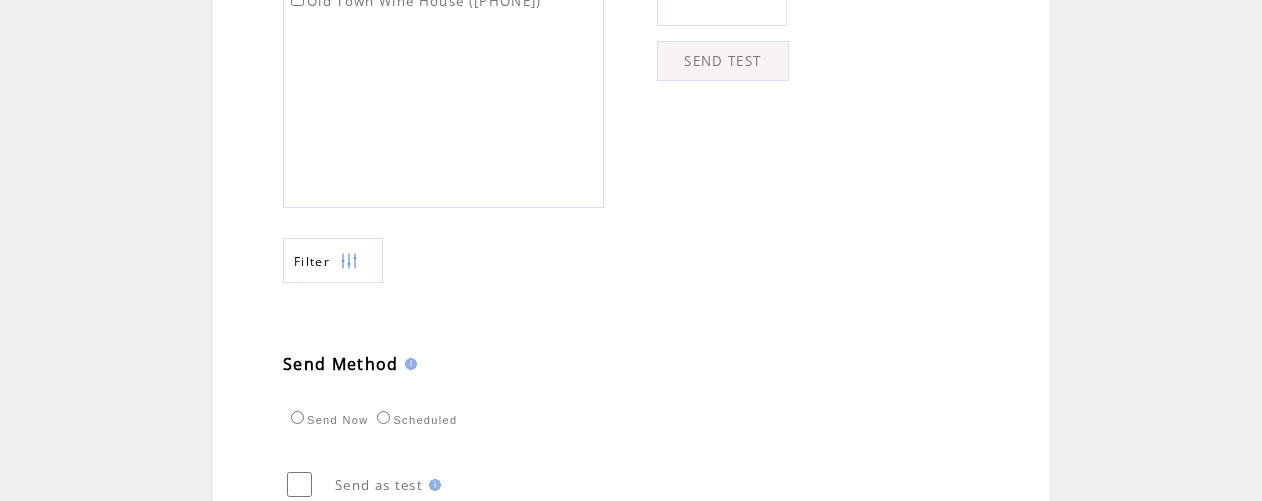 scroll, scrollTop: 982, scrollLeft: 0, axis: vertical 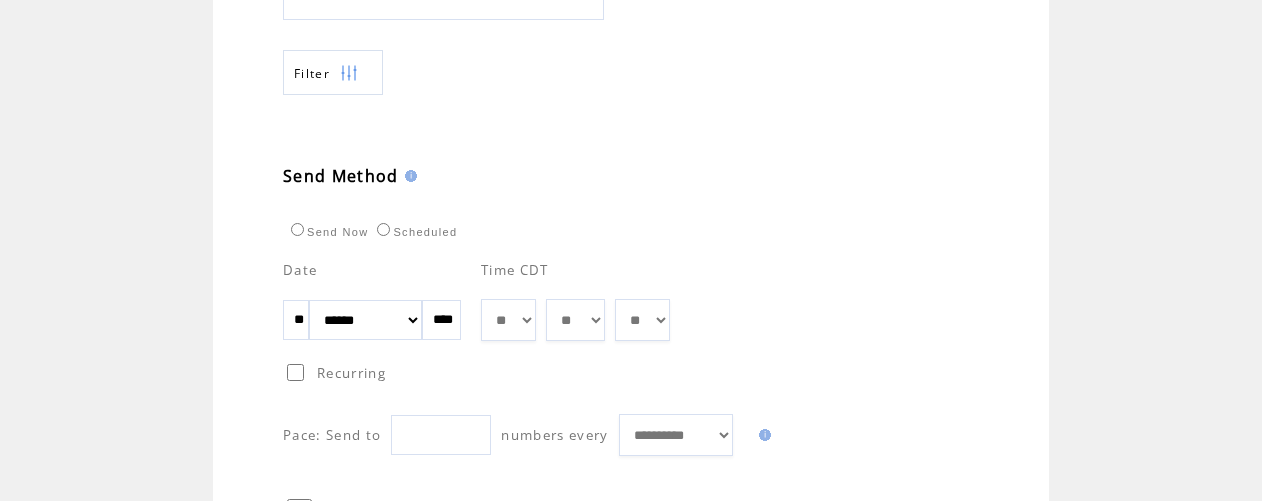 click on "** 	 ** 	 ** 	 ** 	 ** 	 ** 	 ** 	 ** 	 ** 	 ** 	 ** 	 ** 	 **" at bounding box center [508, 320] 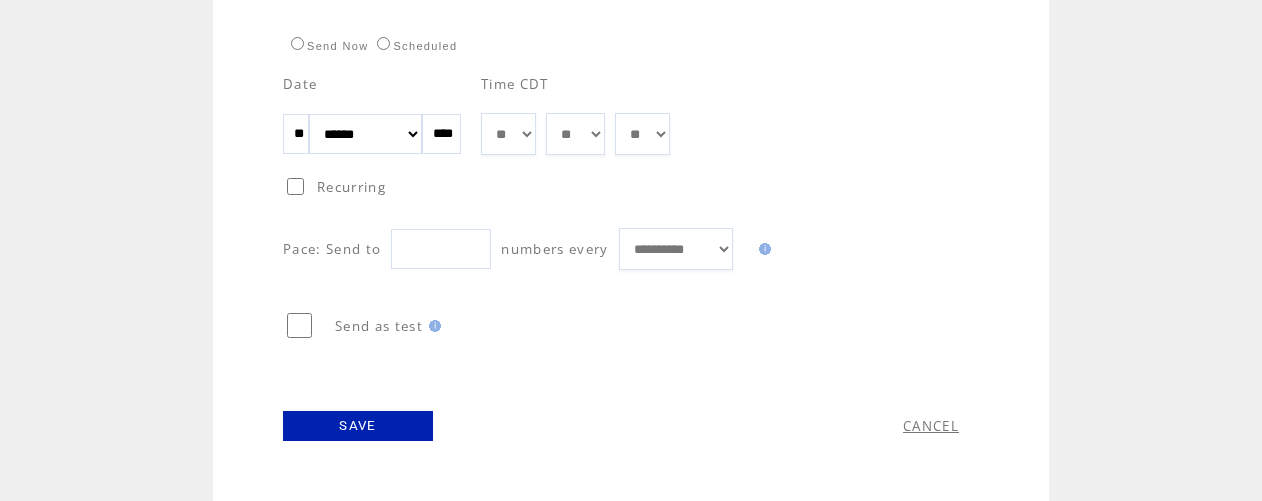 scroll, scrollTop: 1197, scrollLeft: 0, axis: vertical 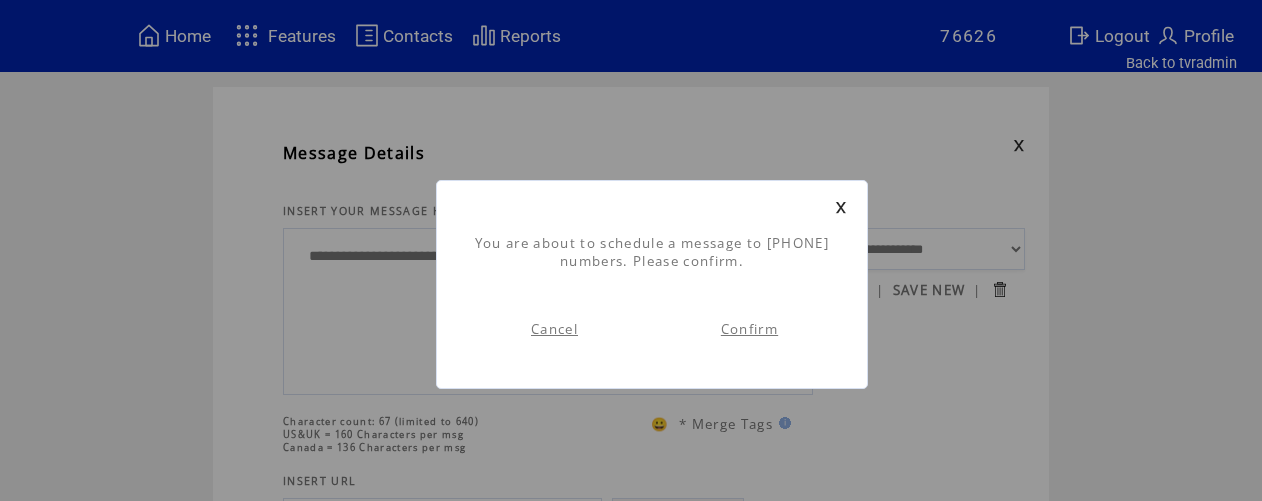 click on "Confirm" at bounding box center (749, 329) 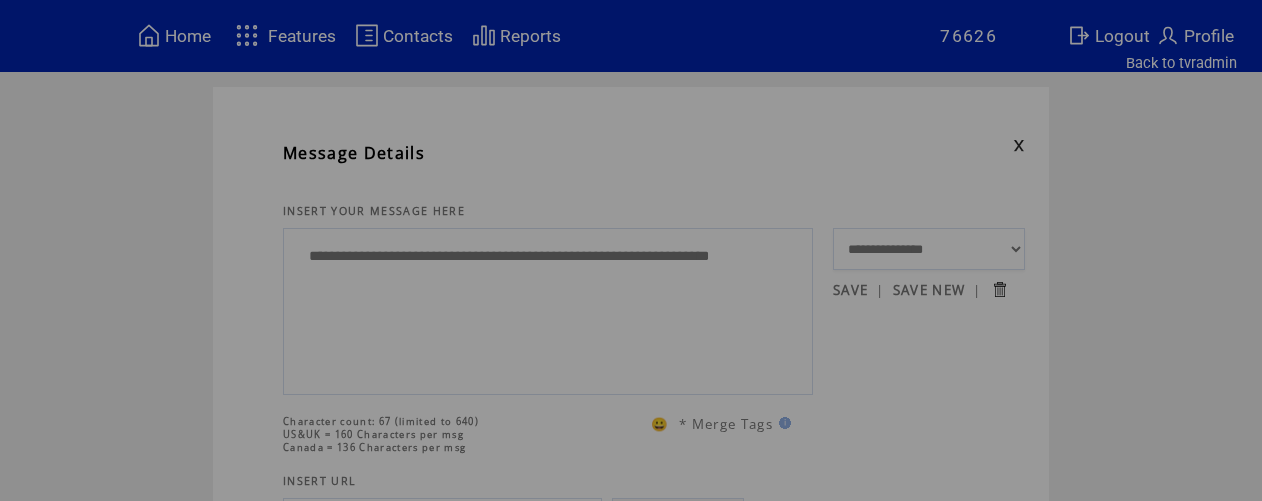 scroll, scrollTop: 0, scrollLeft: 0, axis: both 